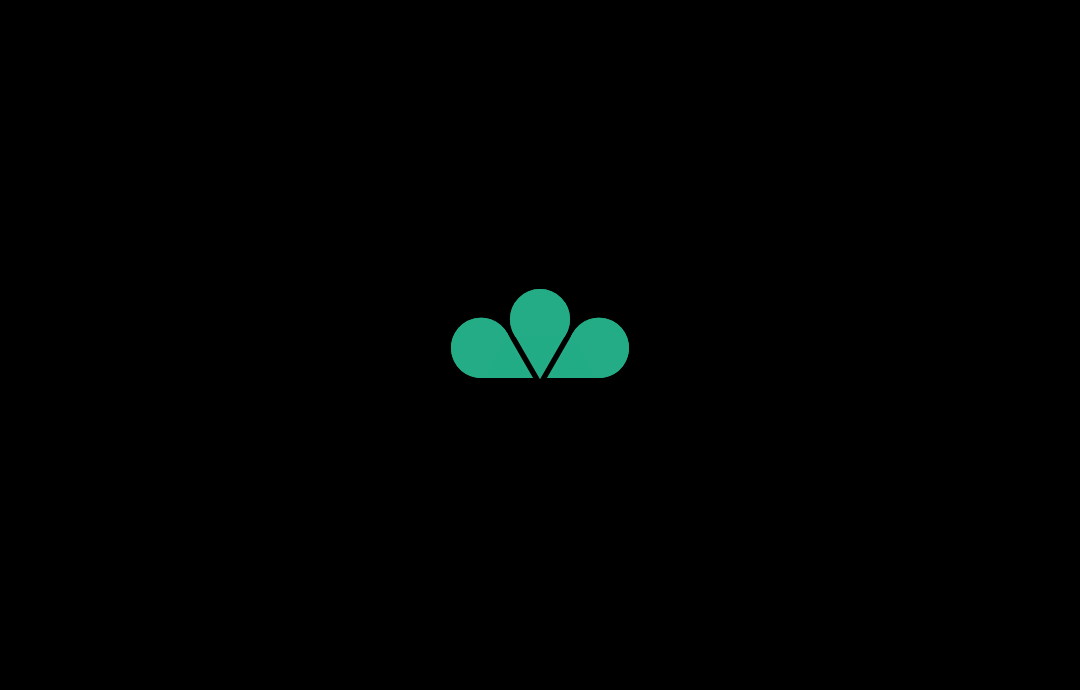 scroll, scrollTop: 0, scrollLeft: 0, axis: both 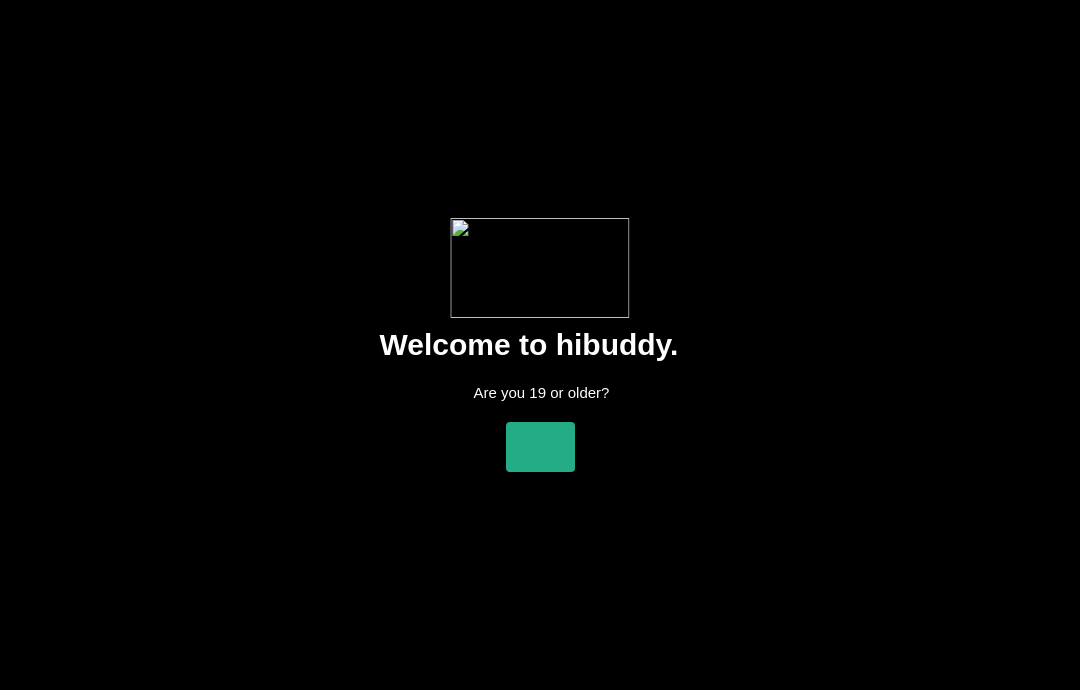click 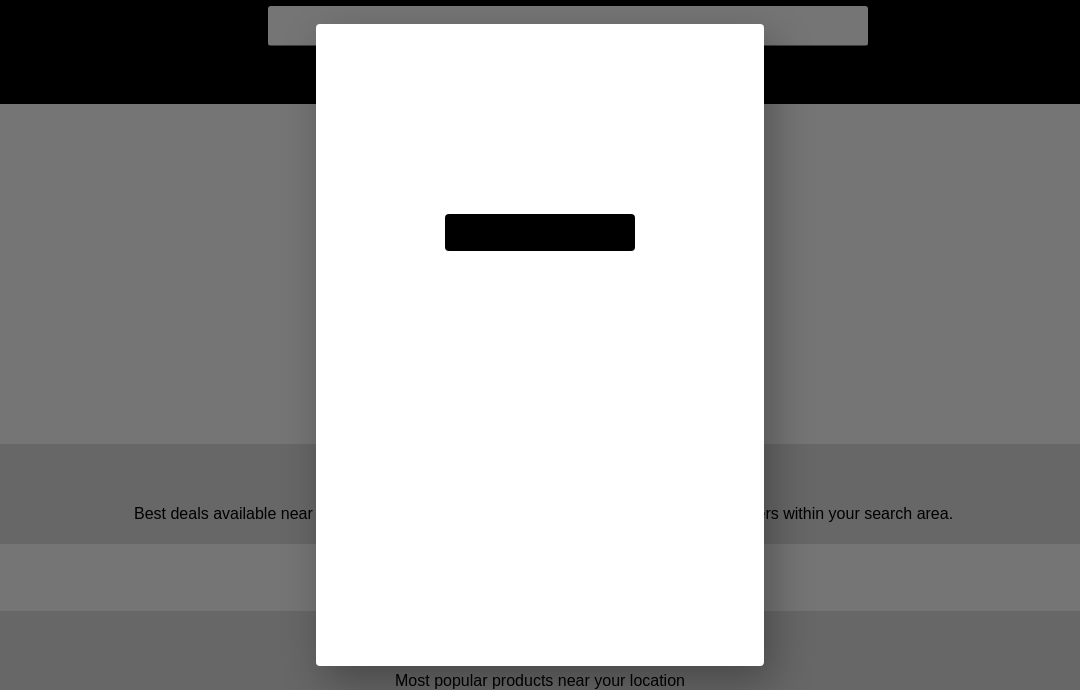 click 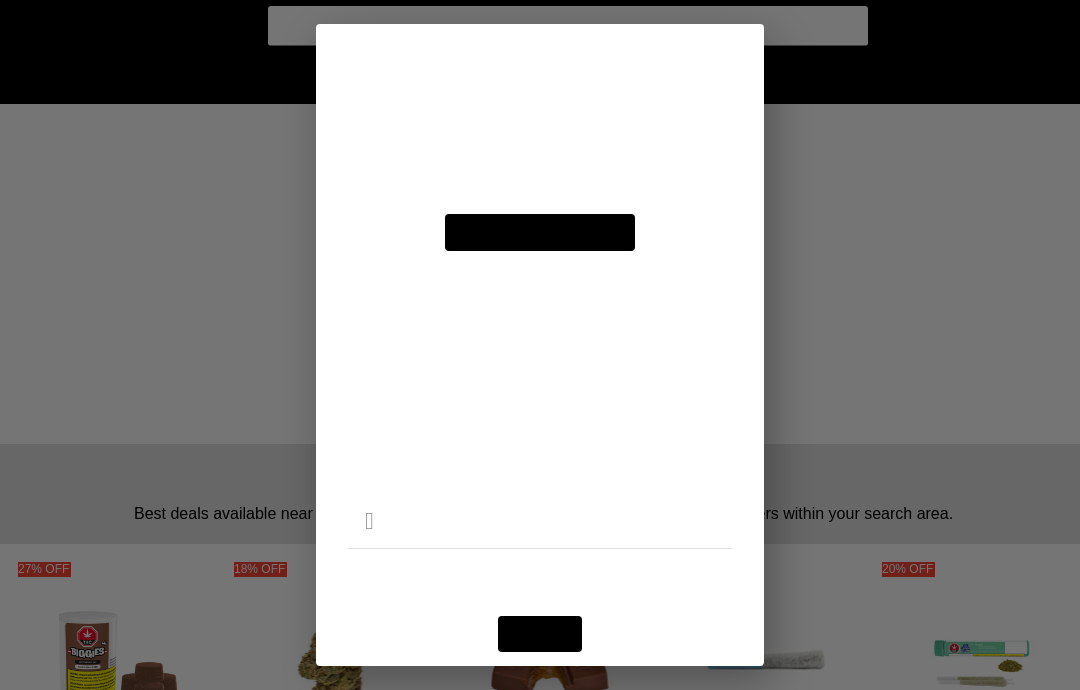 click 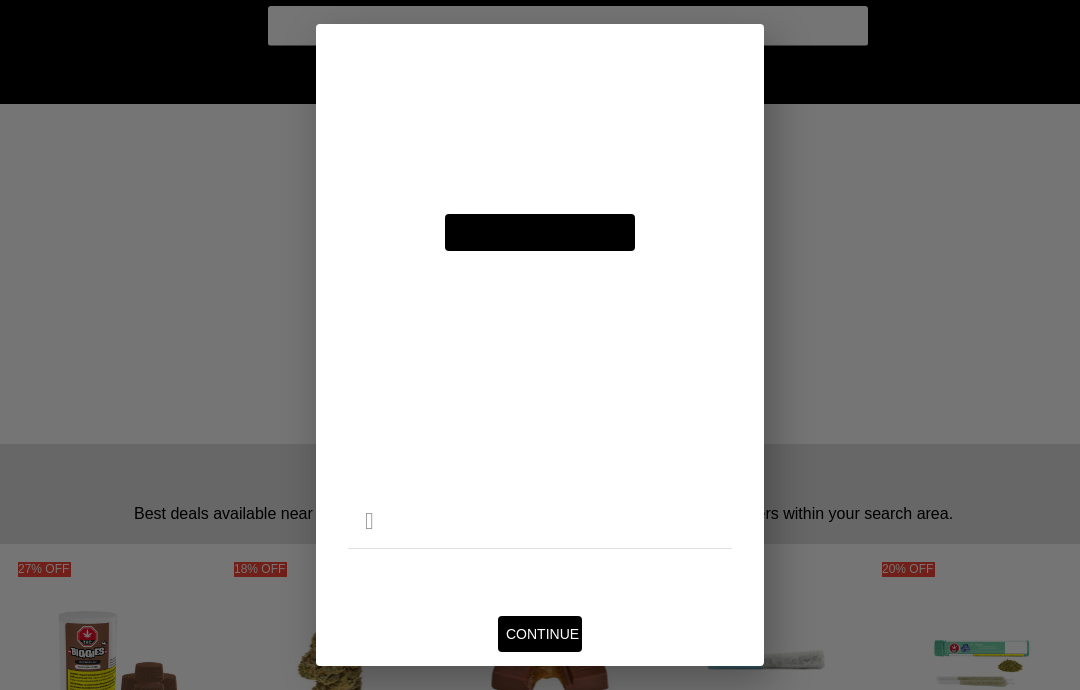 click 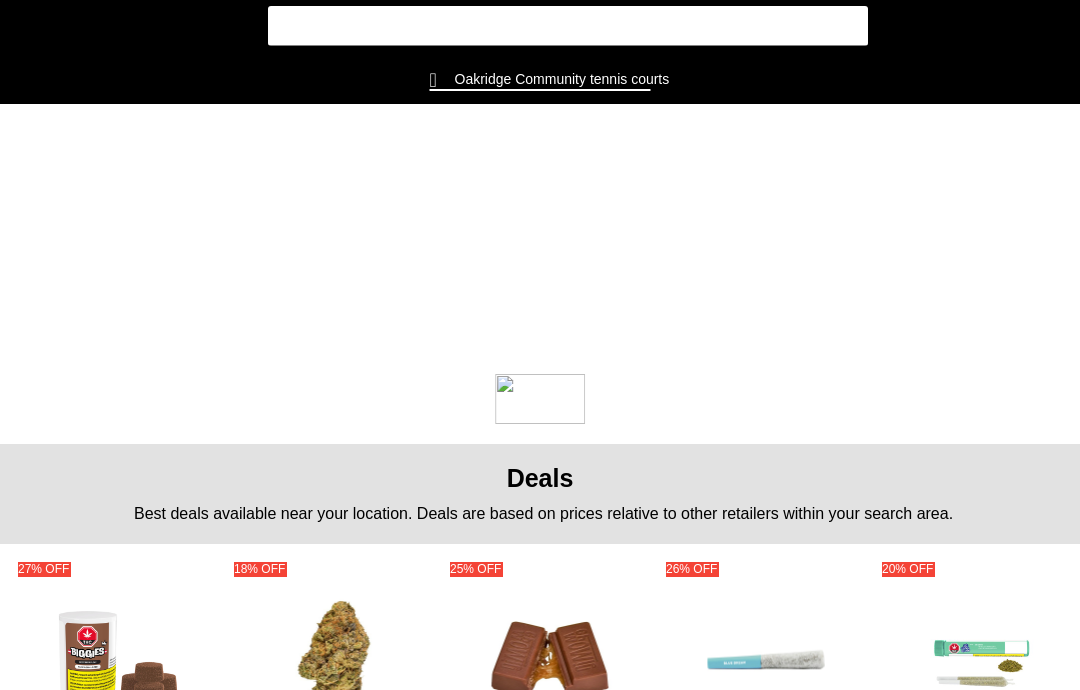 click 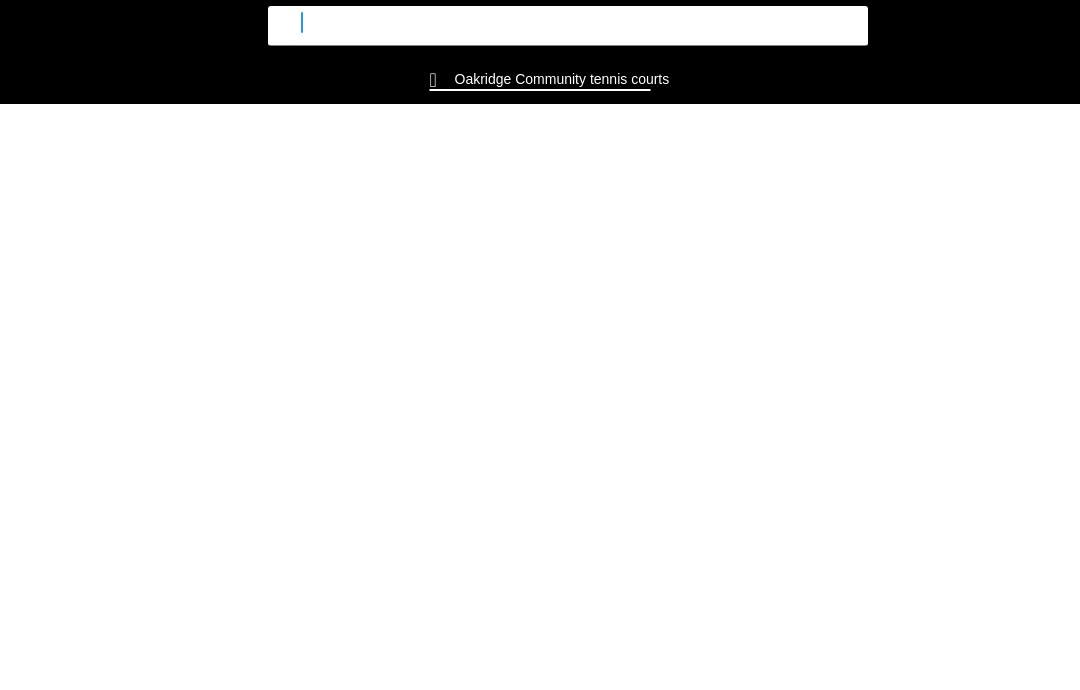 type on "san" 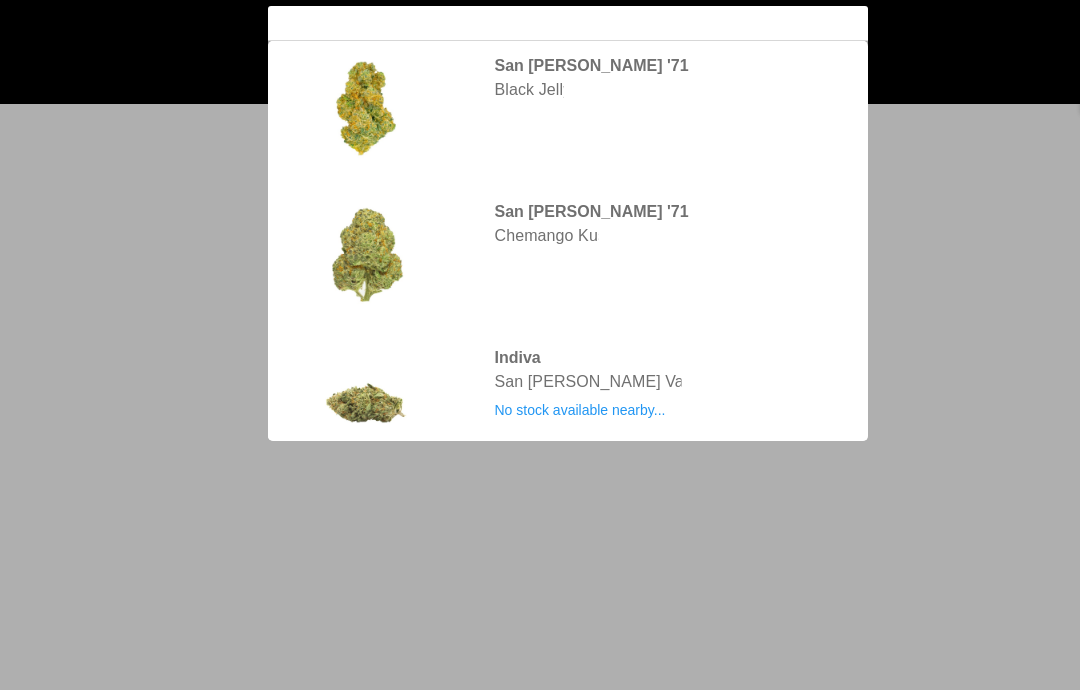 click at bounding box center [540, 345] 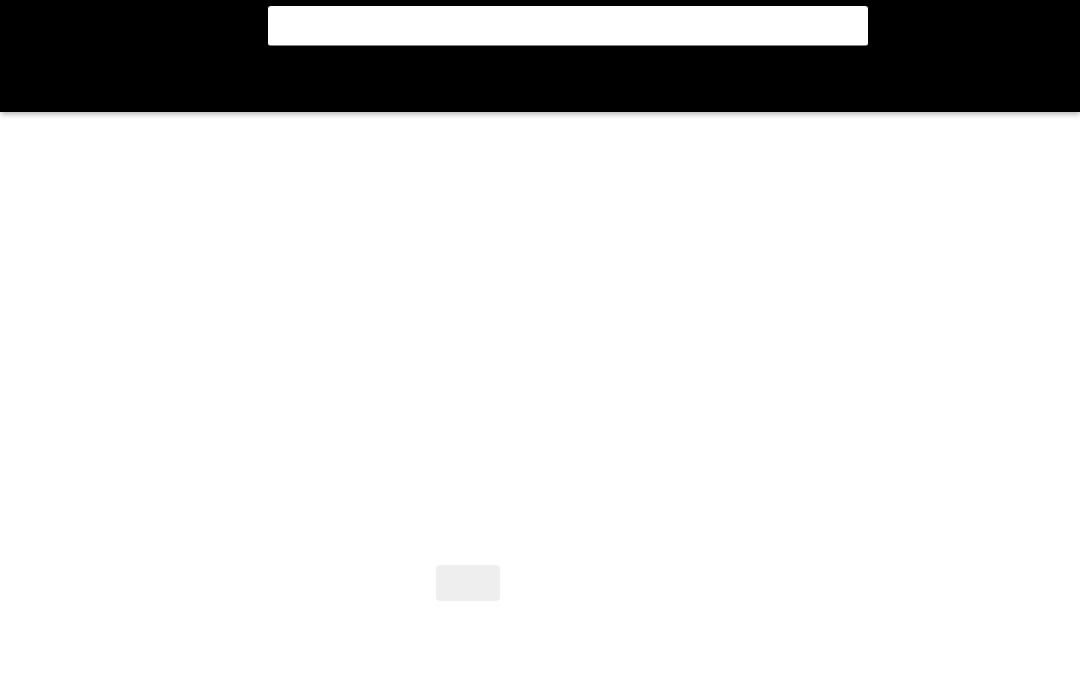click at bounding box center [540, 345] 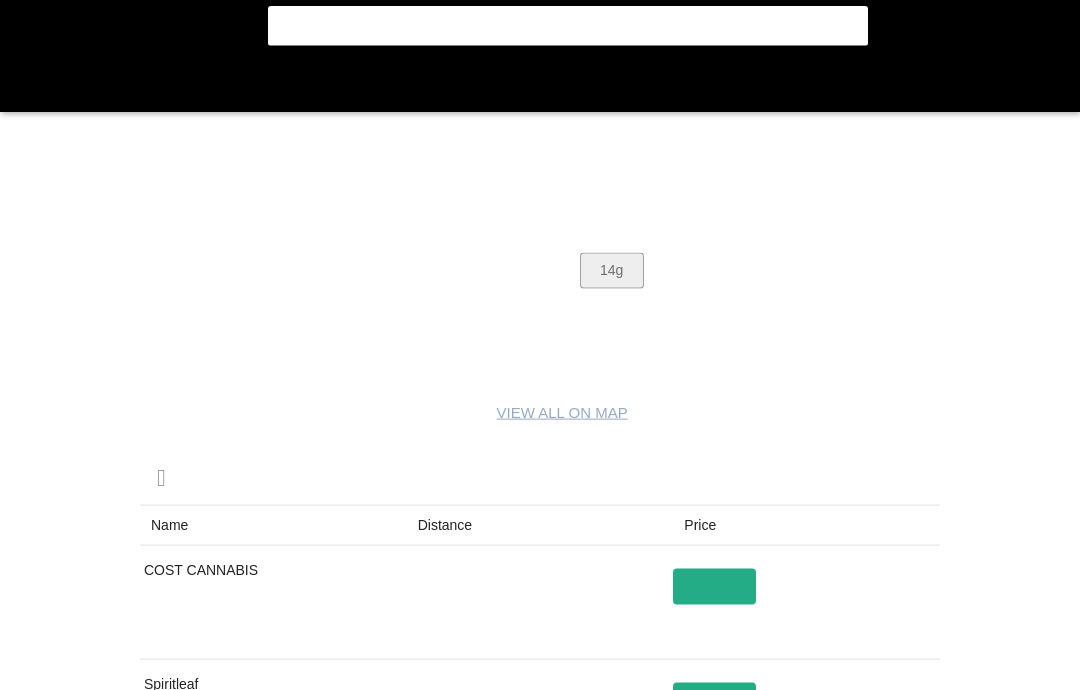 click at bounding box center [540, 345] 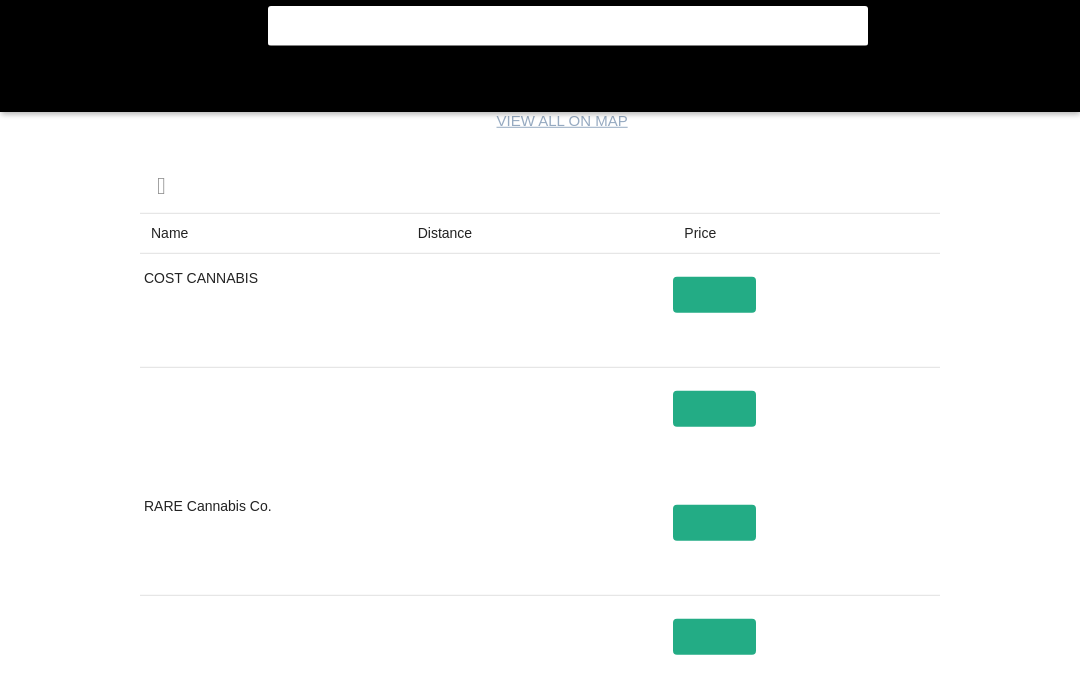 click at bounding box center (540, 345) 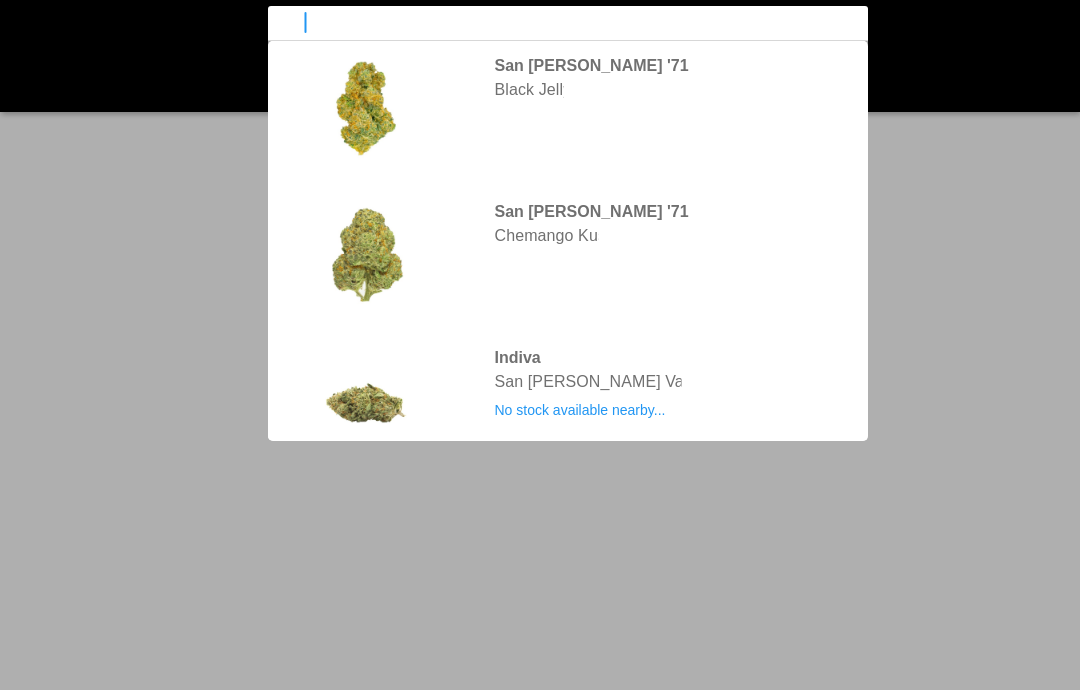 click on "san" at bounding box center (-9899, -9990) 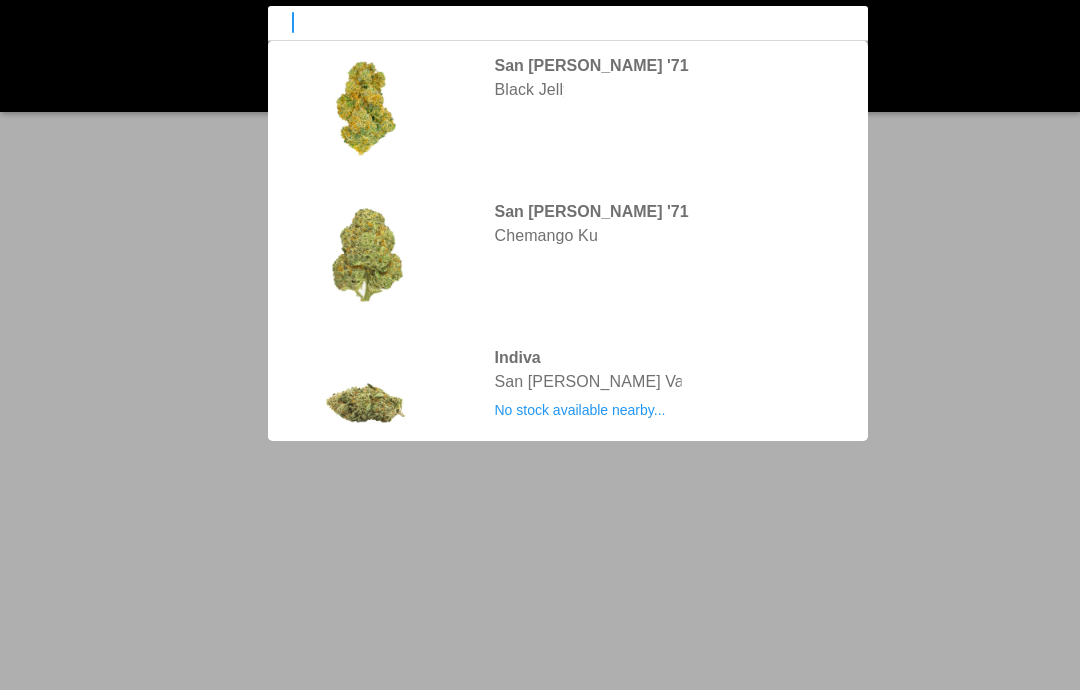 type on "s" 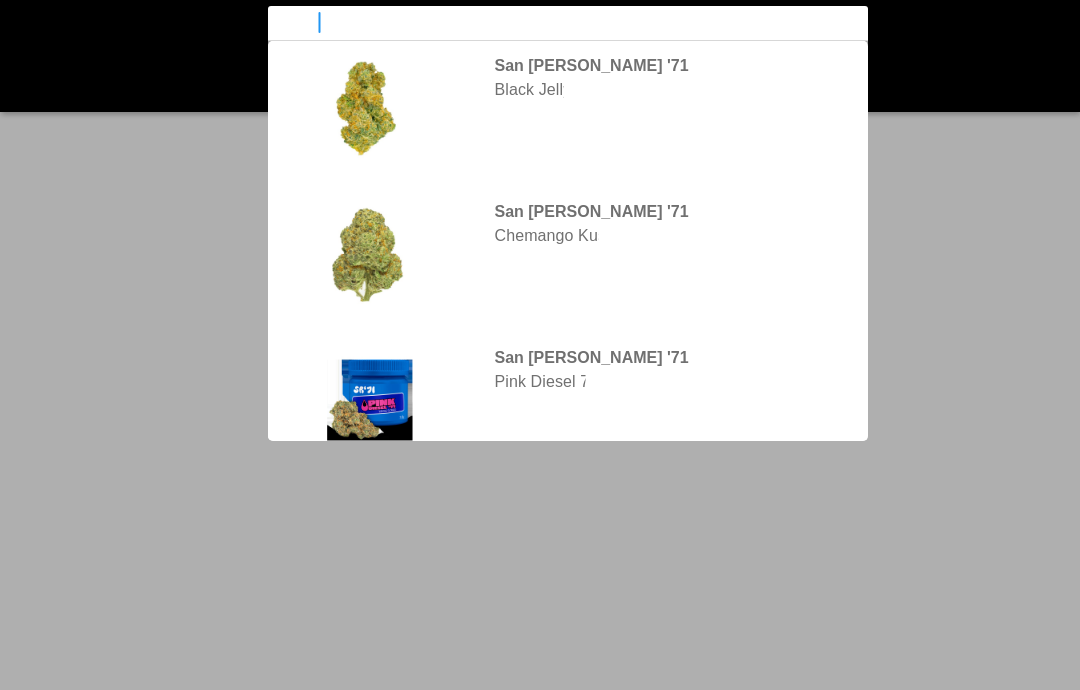 type on "san ra" 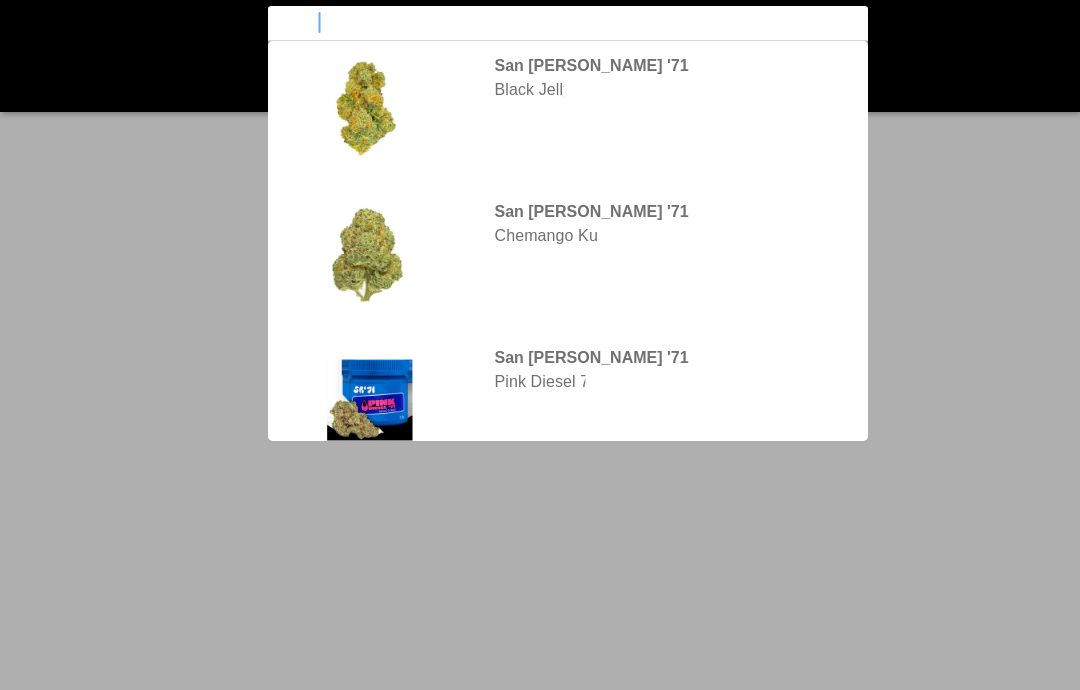 click at bounding box center [540, 345] 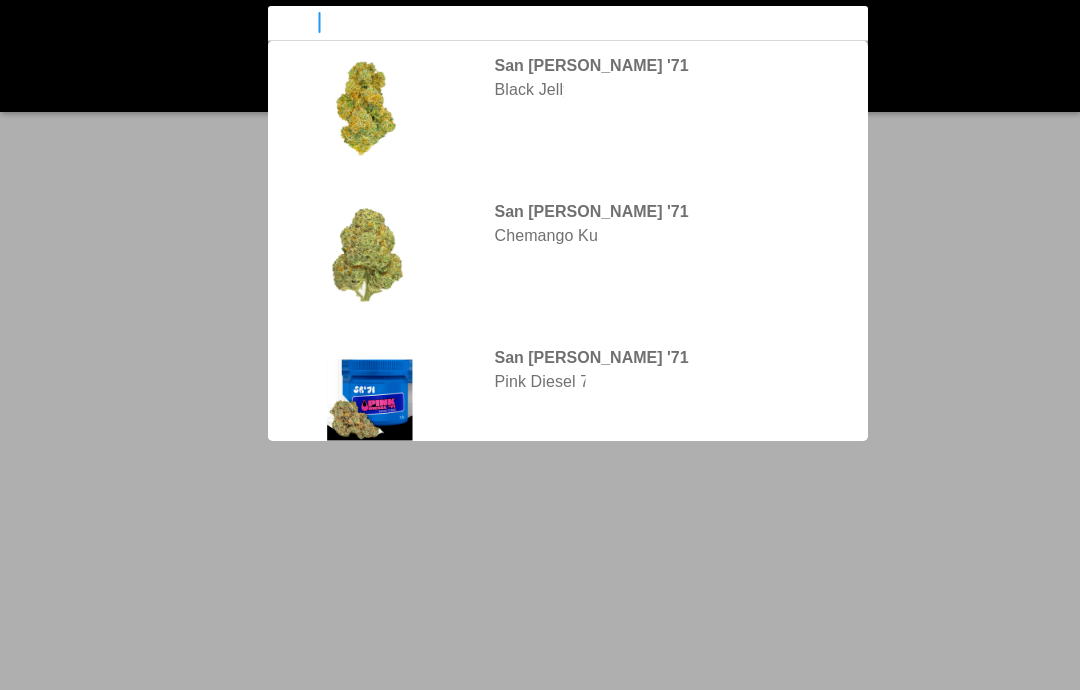 click at bounding box center (540, 345) 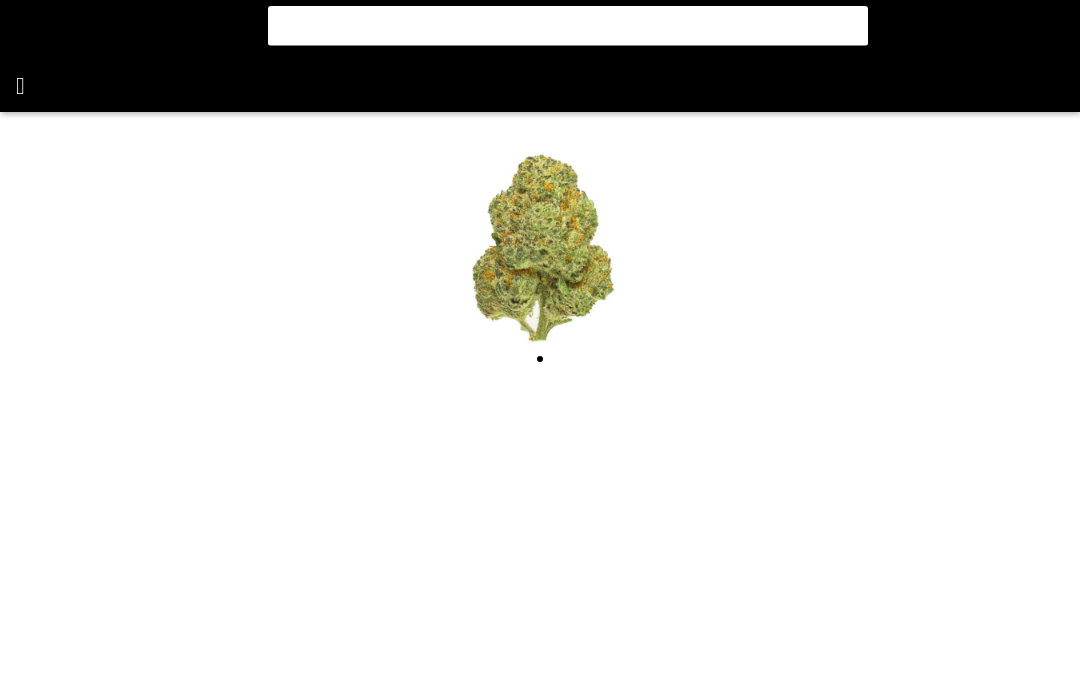 click at bounding box center (540, 345) 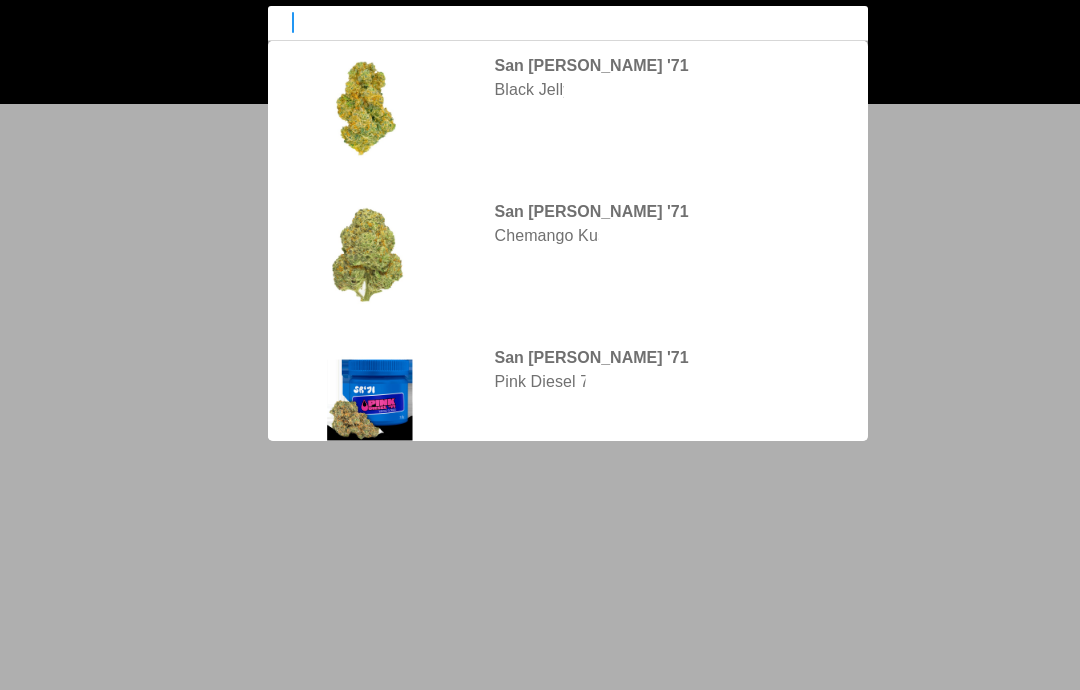 type on "s" 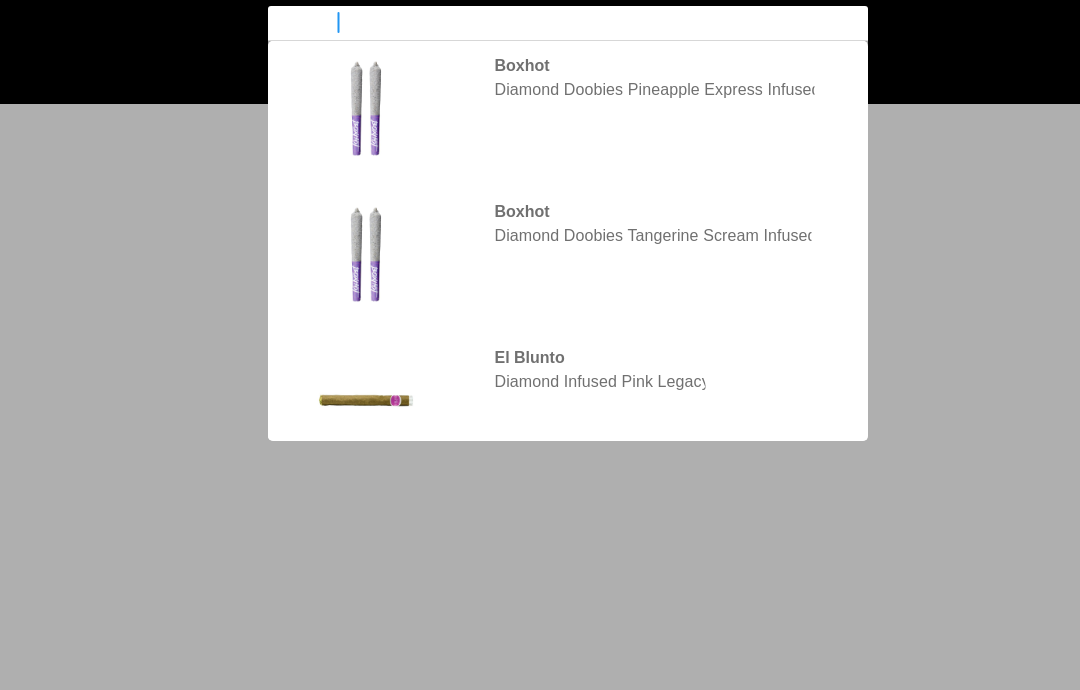 type on "diamonds" 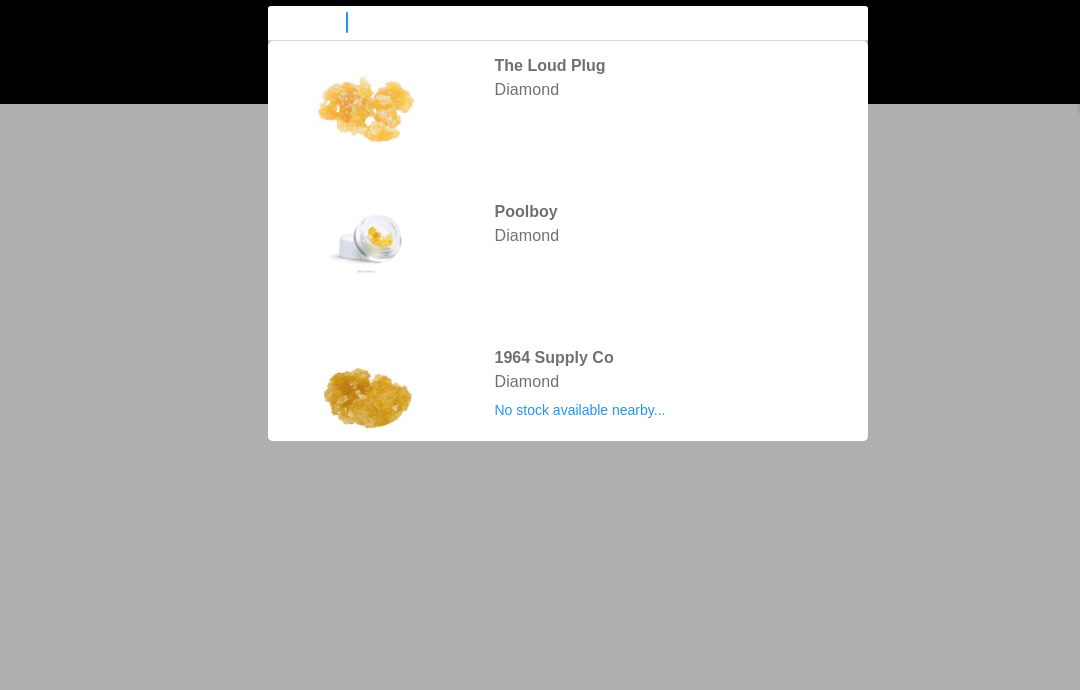 click at bounding box center (540, 345) 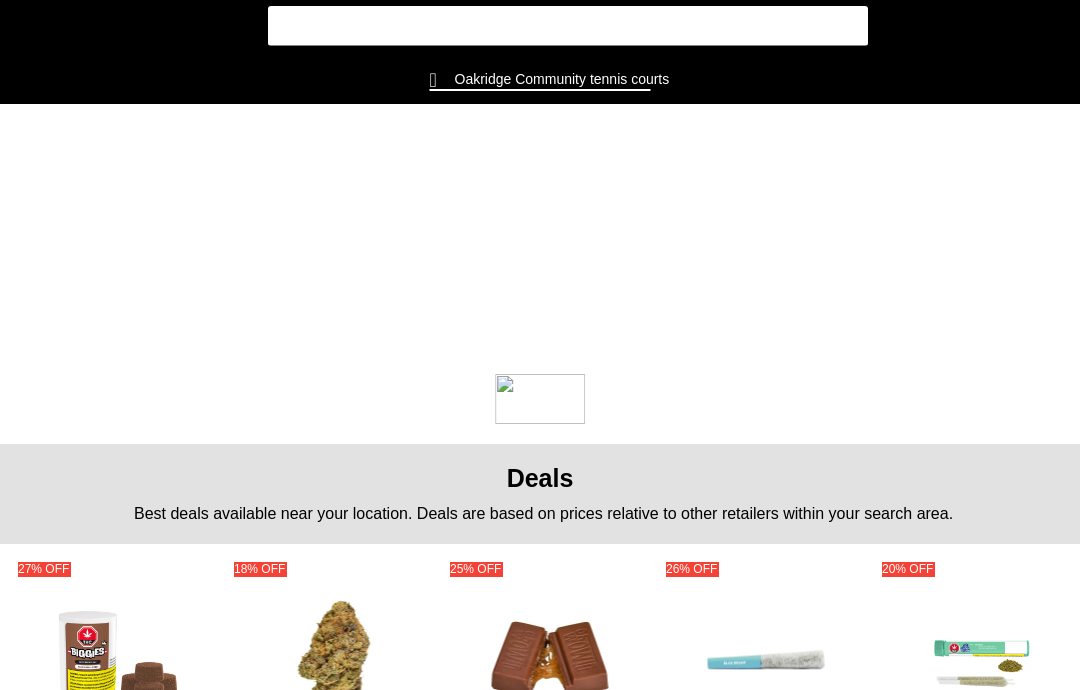 click on "diamonds" at bounding box center [-9899, -9990] 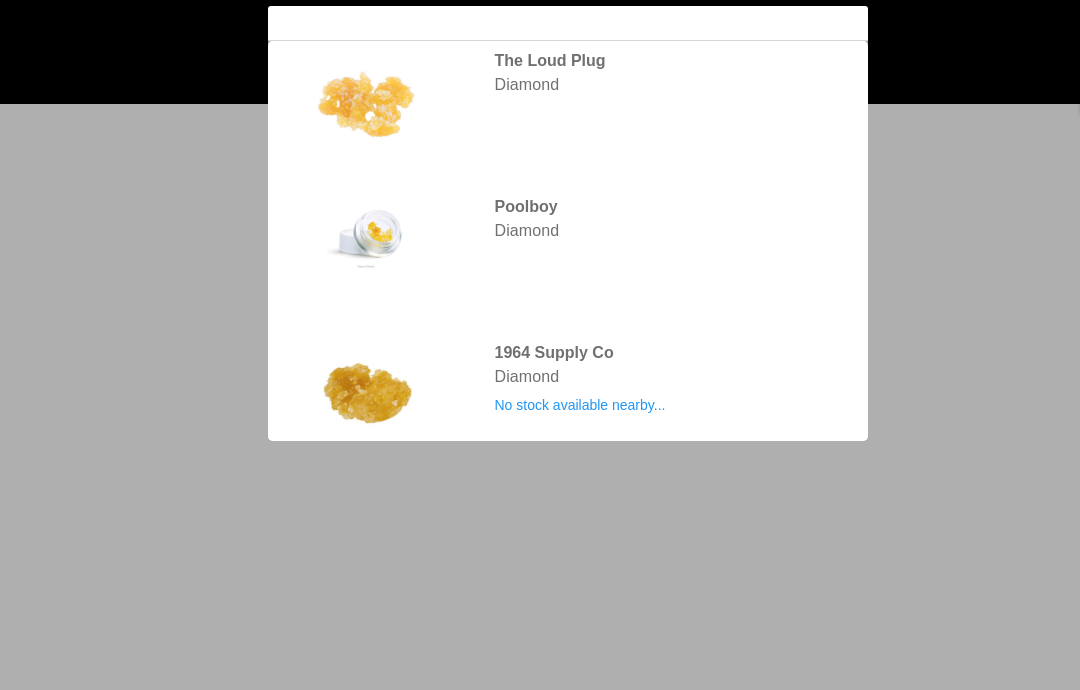 click at bounding box center [540, 345] 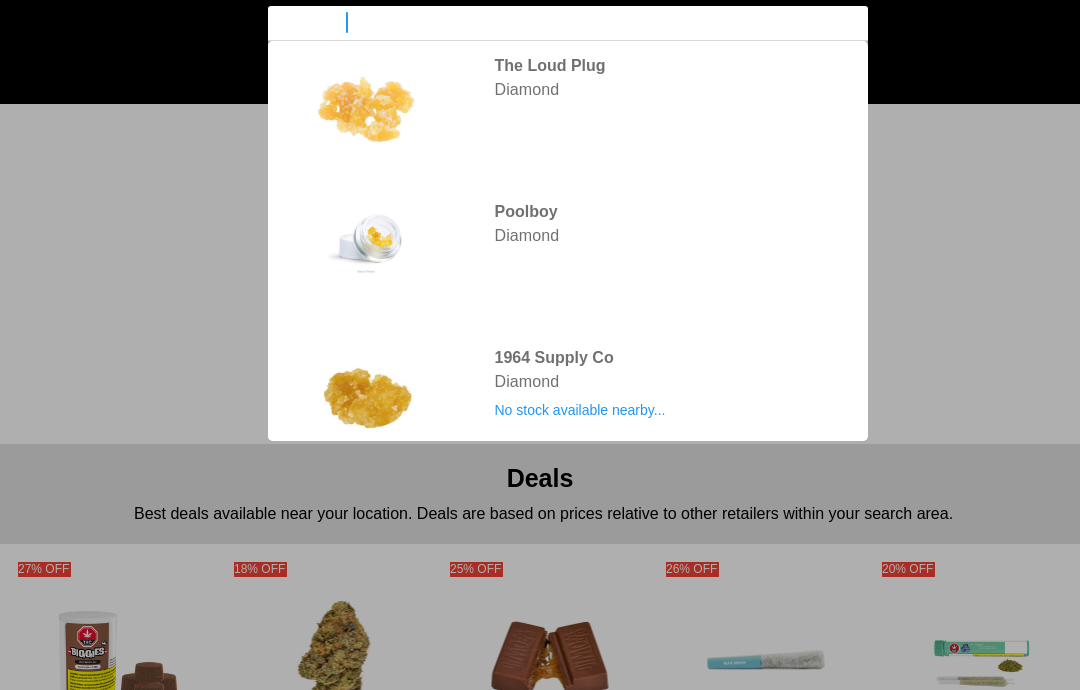 click at bounding box center [540, 345] 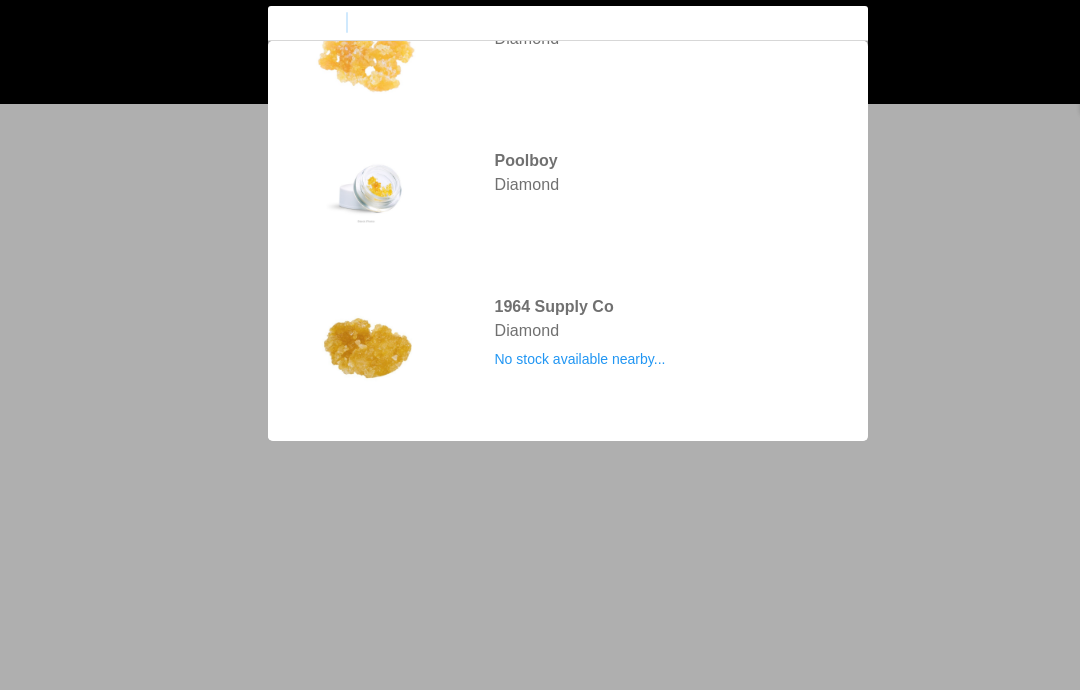 click at bounding box center [540, 345] 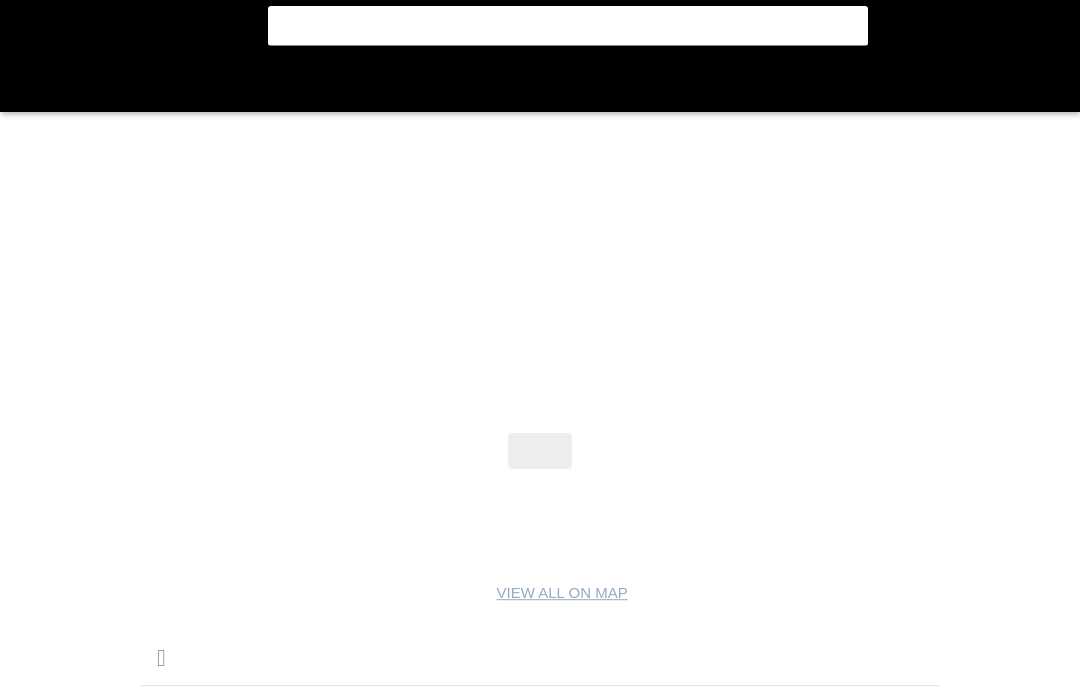 click at bounding box center (540, 345) 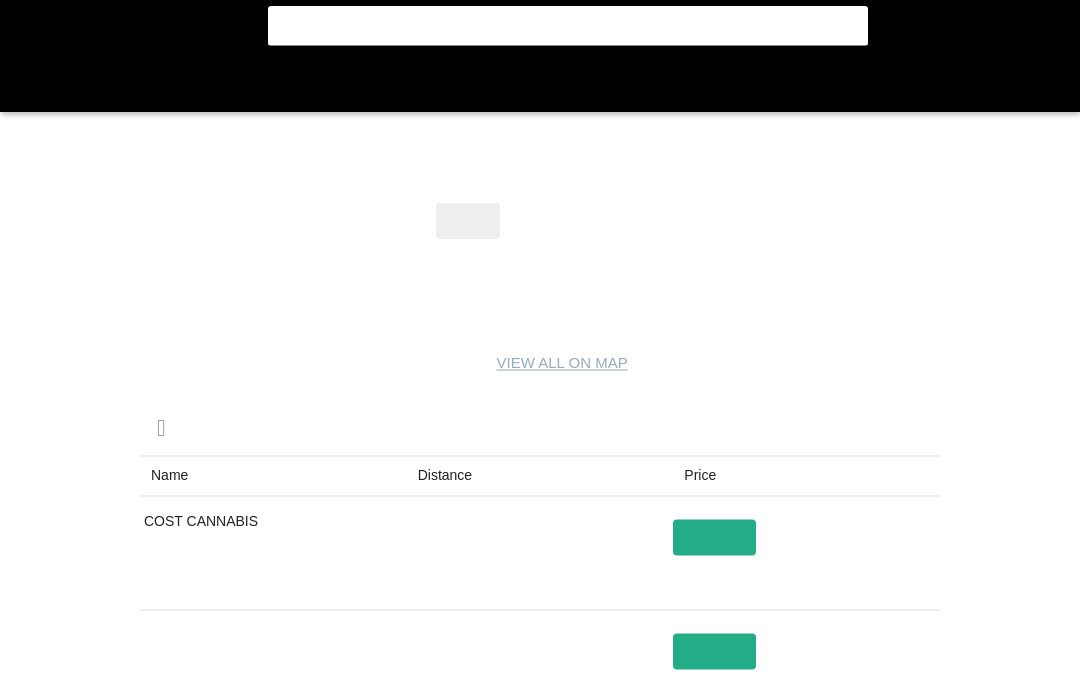 click at bounding box center (540, 345) 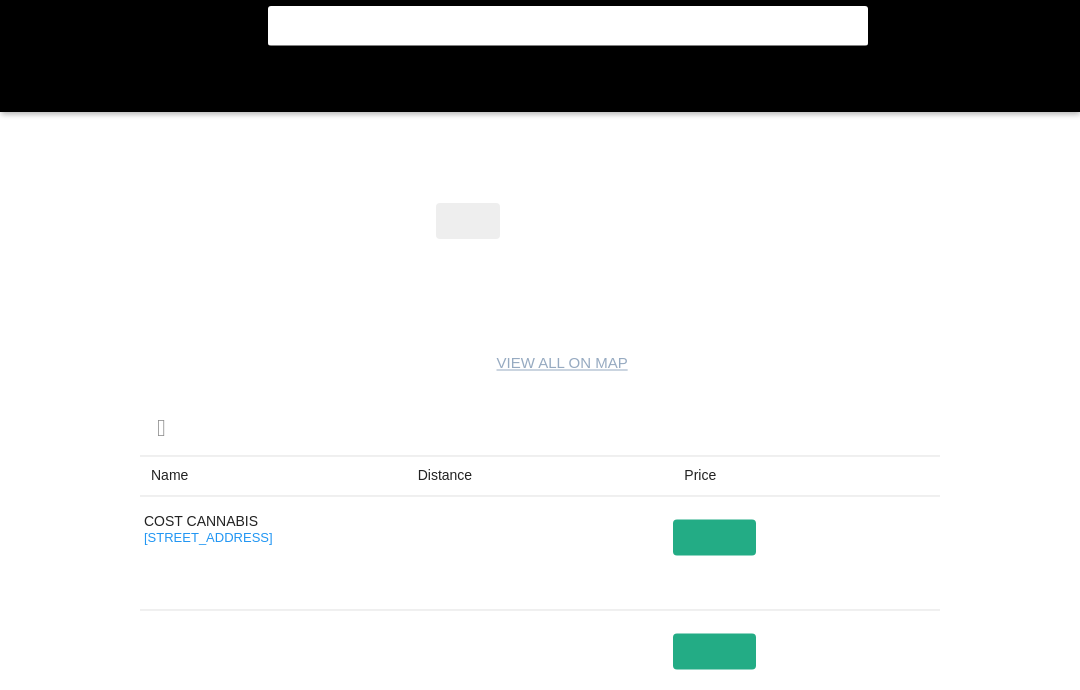 click at bounding box center (540, 345) 